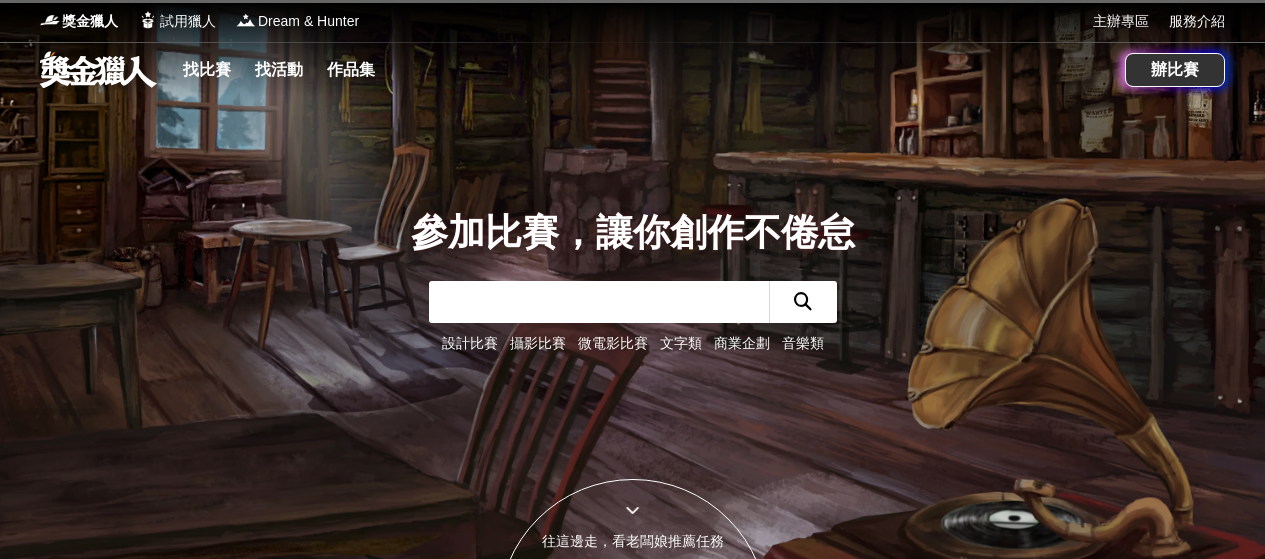 scroll, scrollTop: 0, scrollLeft: 0, axis: both 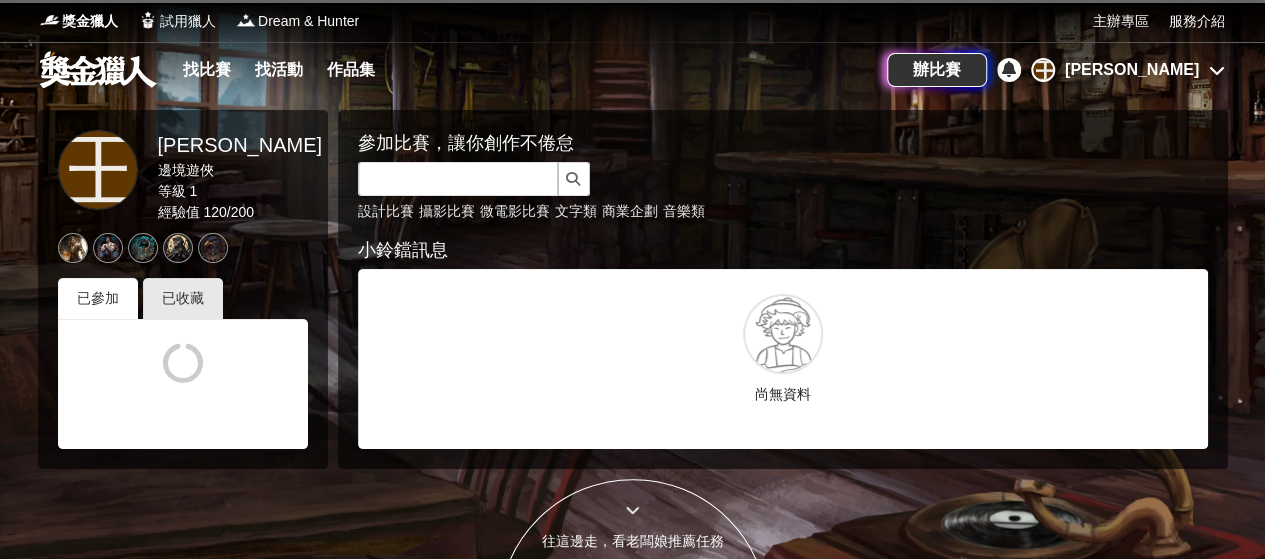 click on "找比賽 找活動 作品集" at bounding box center [463, 70] 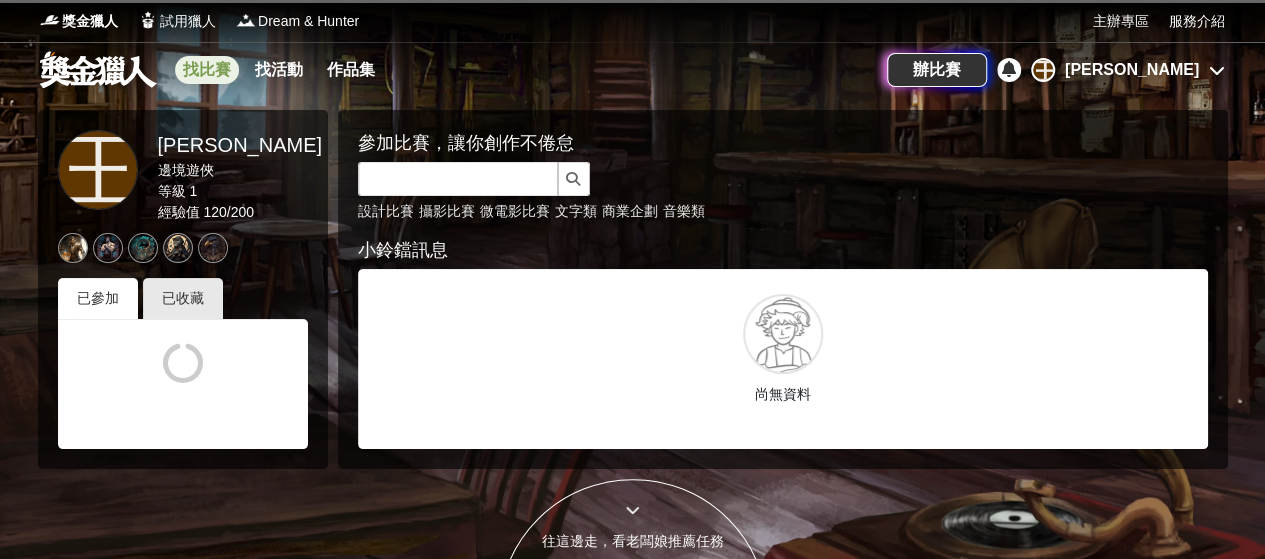 click on "找比賽" at bounding box center (207, 70) 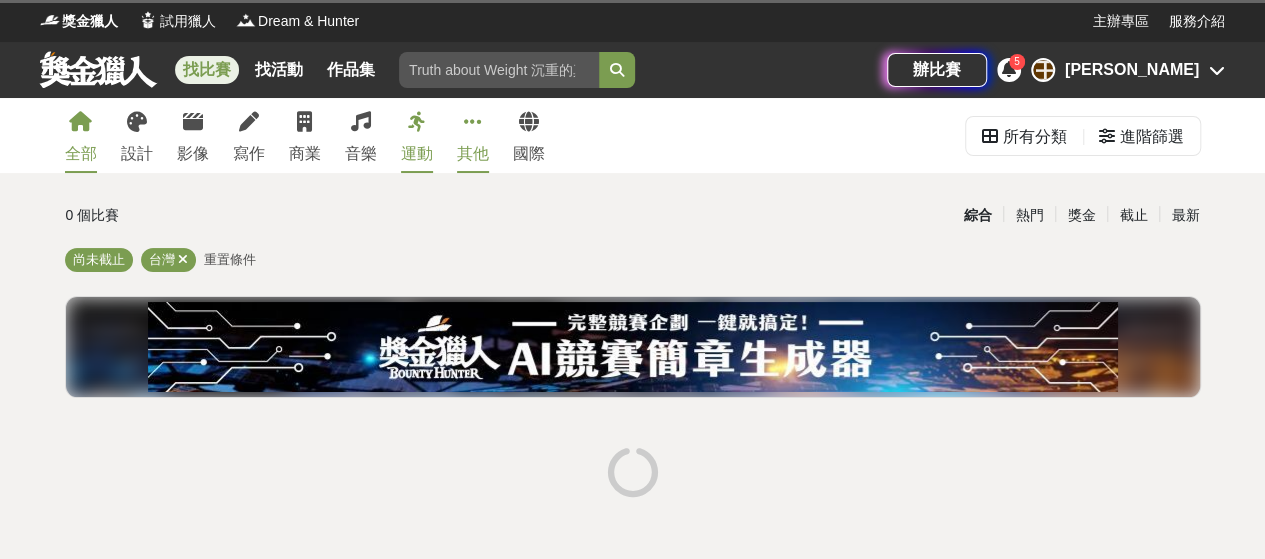 click on "其他" at bounding box center [473, 135] 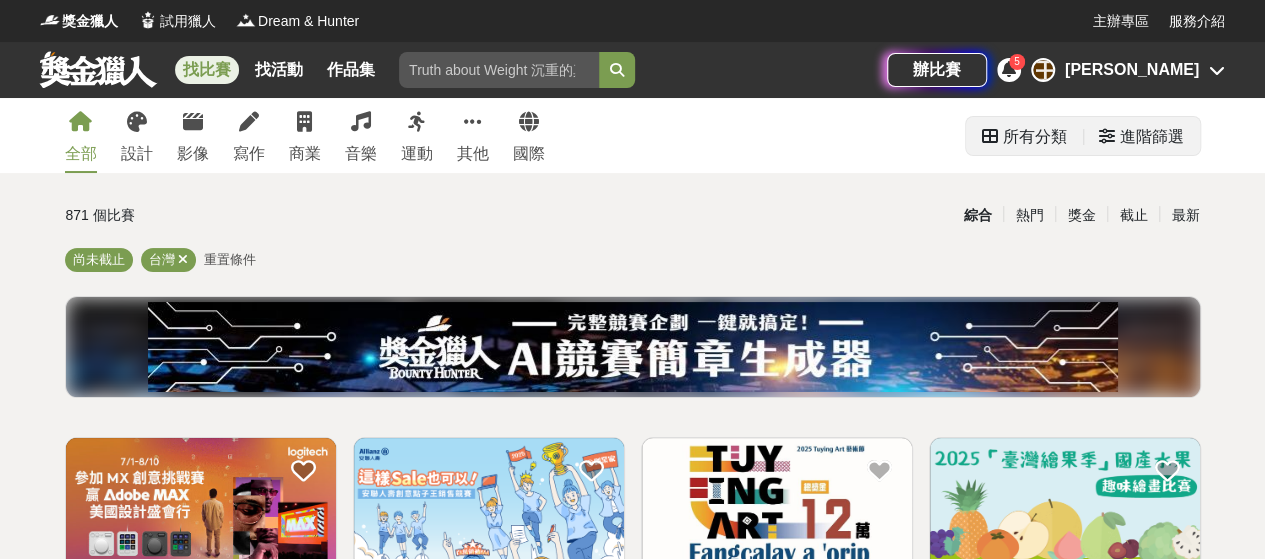 click on "進階篩選" at bounding box center [1152, 137] 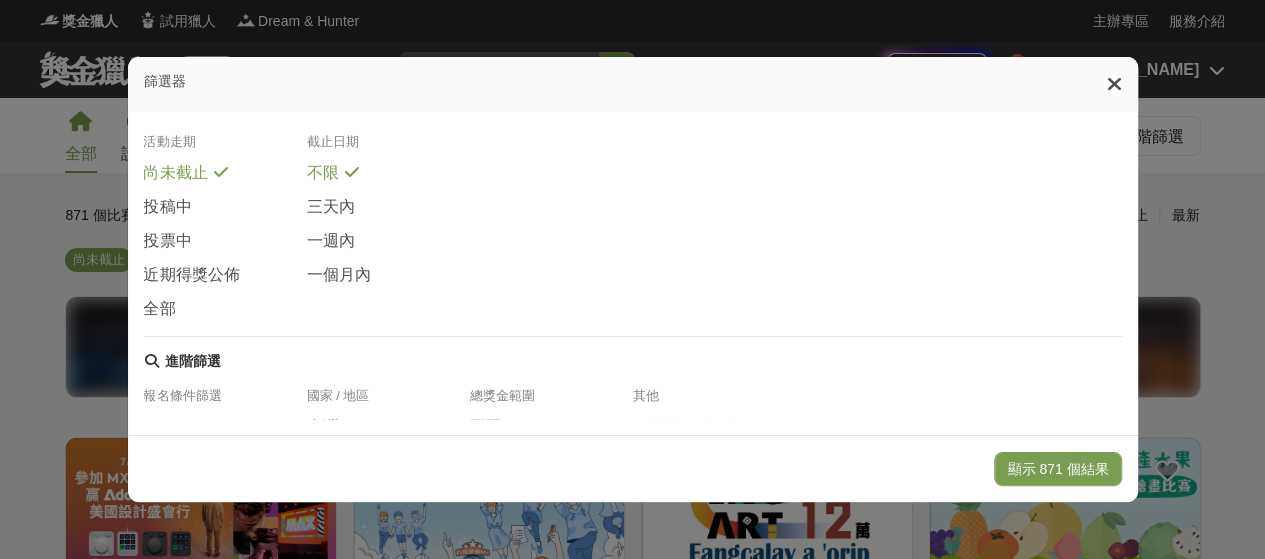 scroll, scrollTop: 400, scrollLeft: 0, axis: vertical 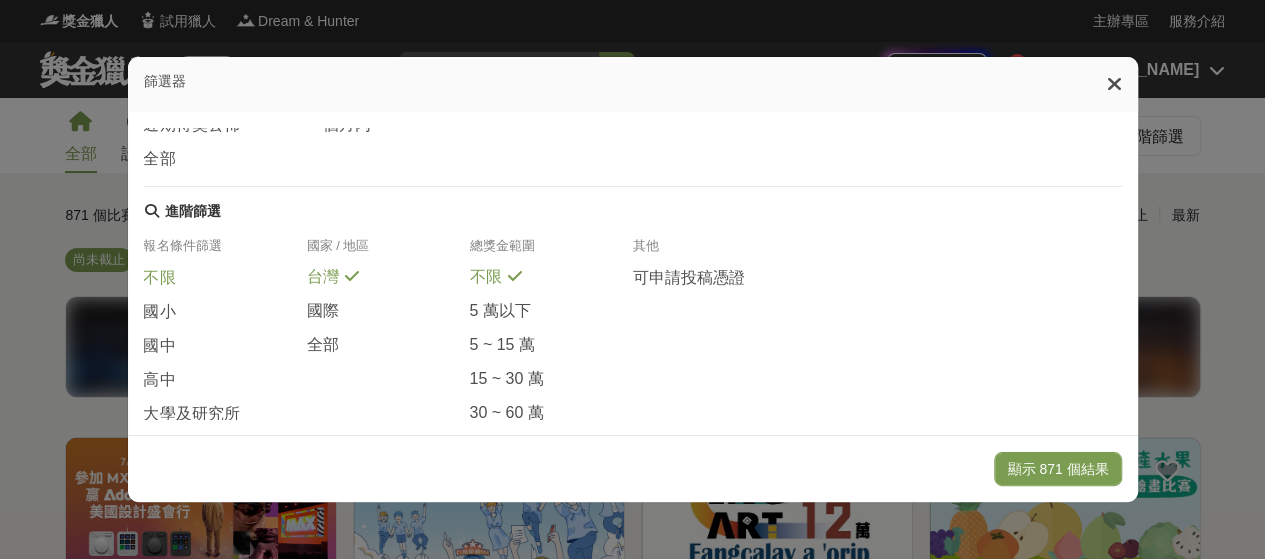 drag, startPoint x: 163, startPoint y: 345, endPoint x: 166, endPoint y: 329, distance: 16.27882 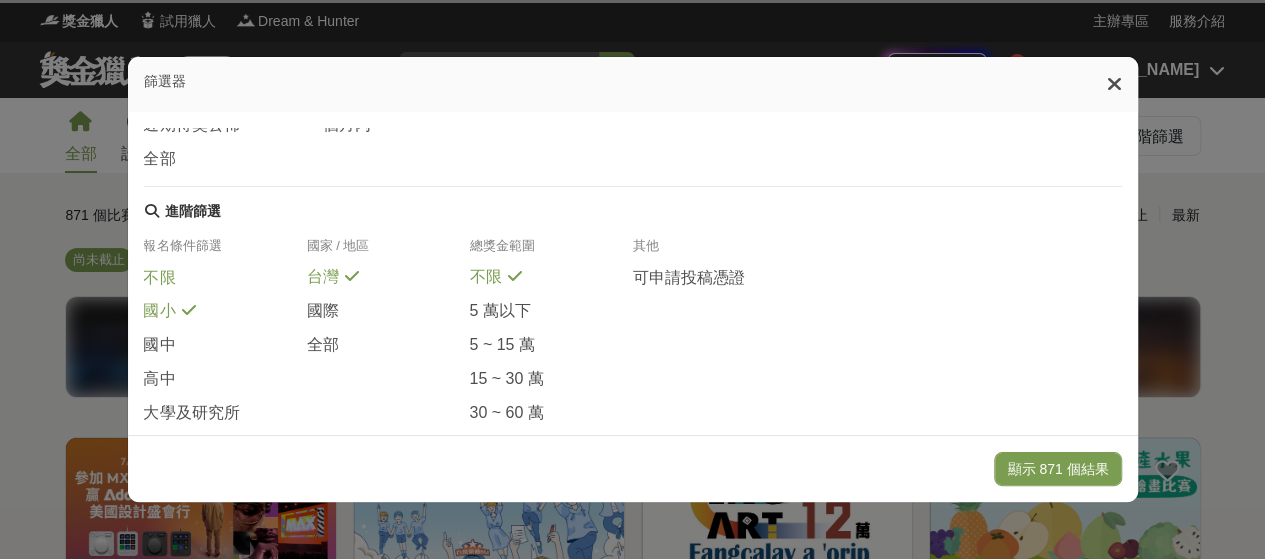 click on "不限" at bounding box center [160, 278] 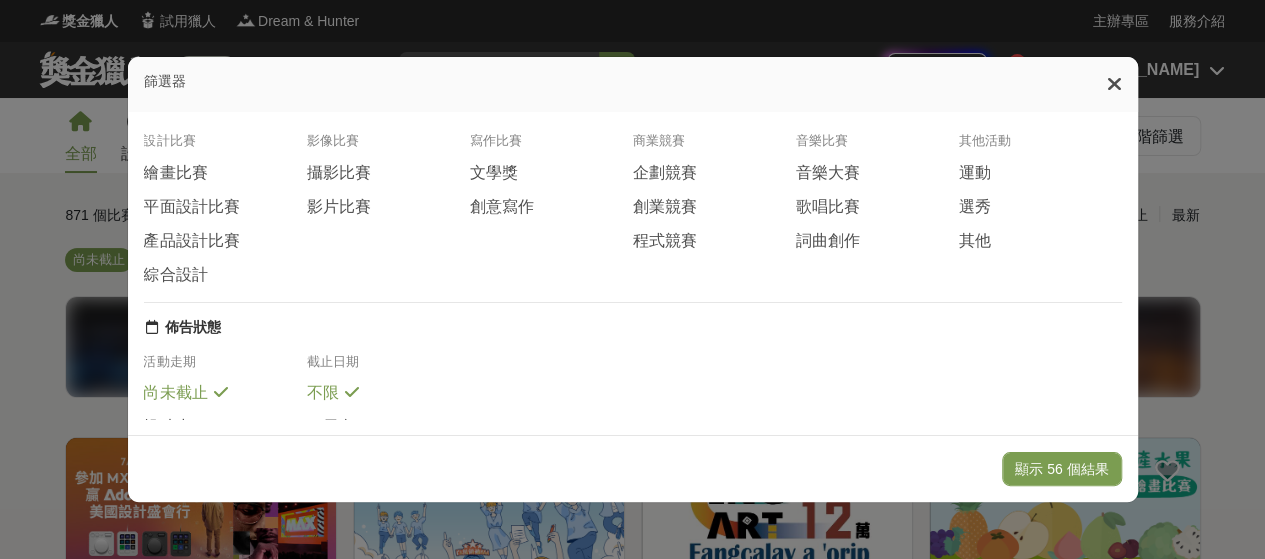 scroll, scrollTop: 0, scrollLeft: 0, axis: both 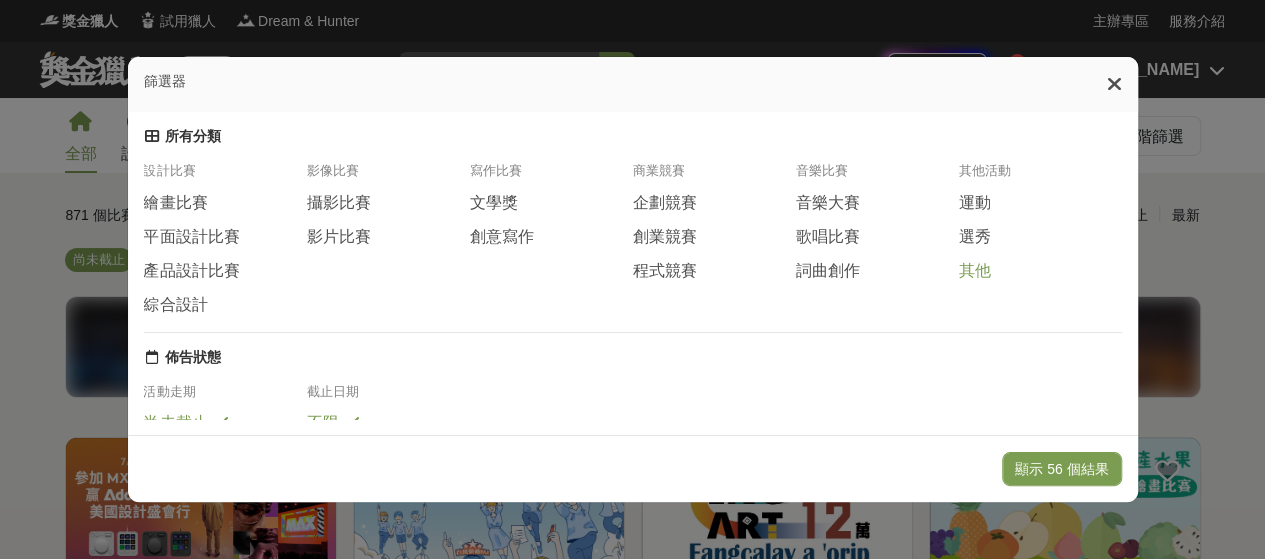click on "其他" at bounding box center [974, 271] 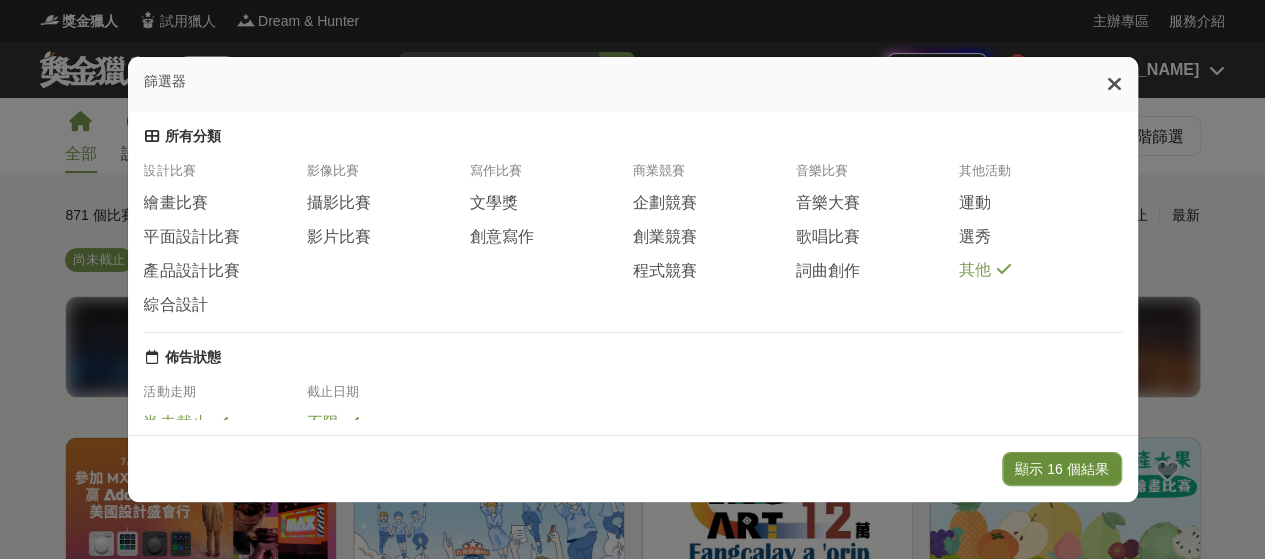 click on "顯示 16 個結果" at bounding box center (1061, 469) 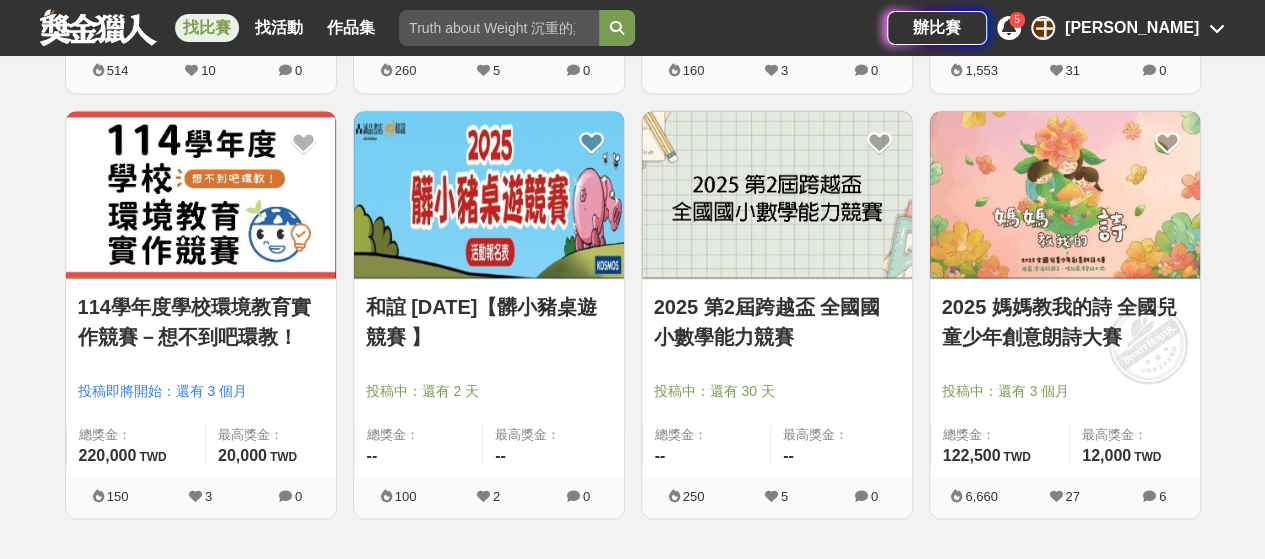 scroll, scrollTop: 1600, scrollLeft: 0, axis: vertical 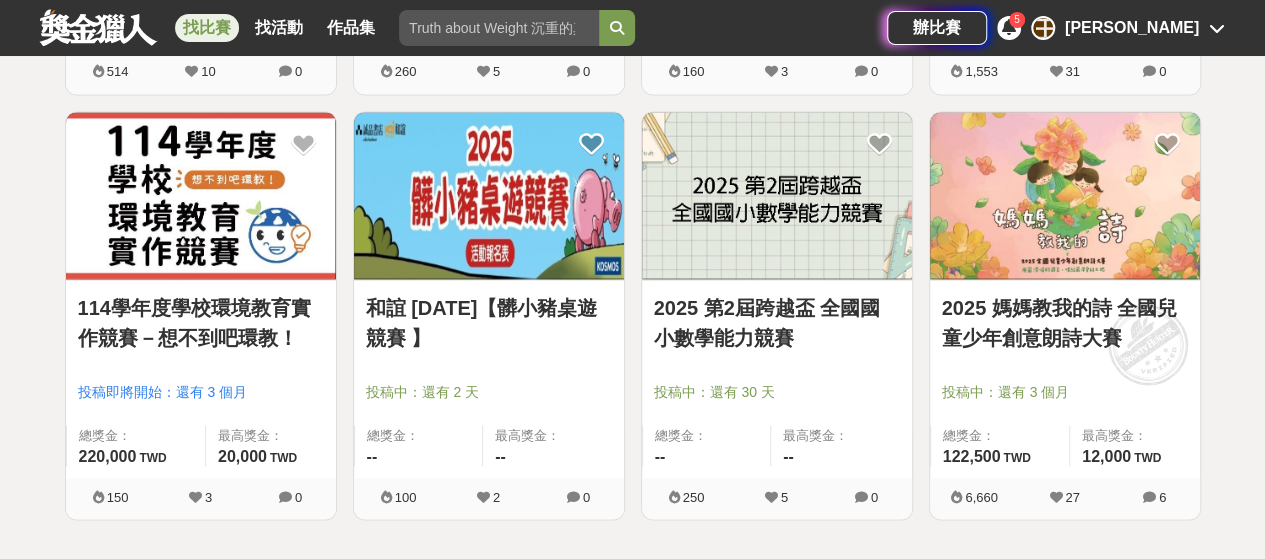 click at bounding box center [201, 195] 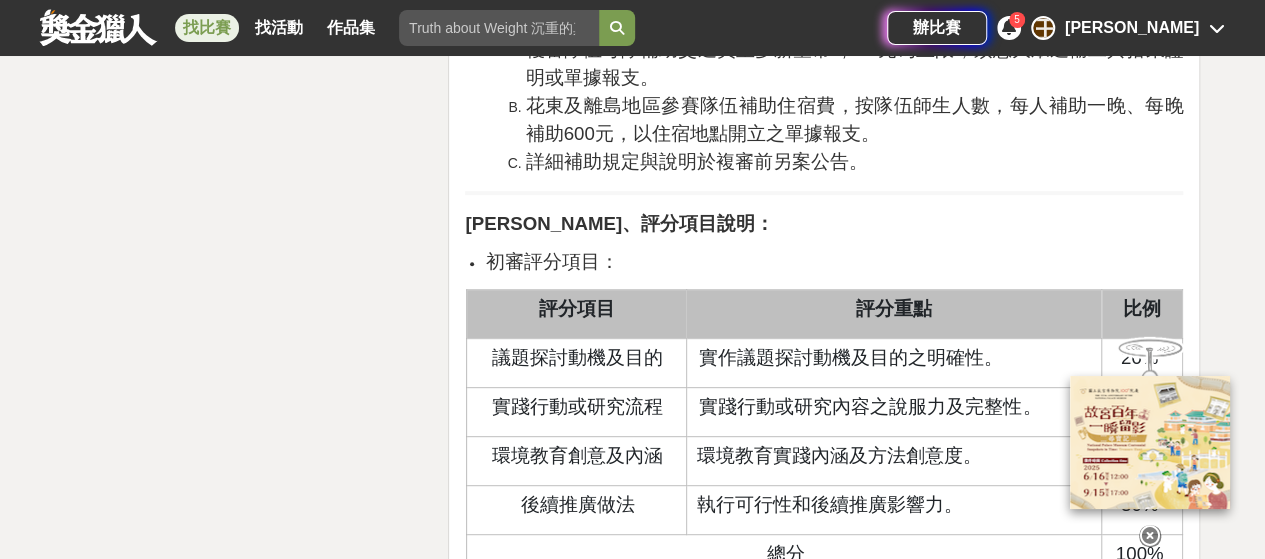 scroll, scrollTop: 4200, scrollLeft: 0, axis: vertical 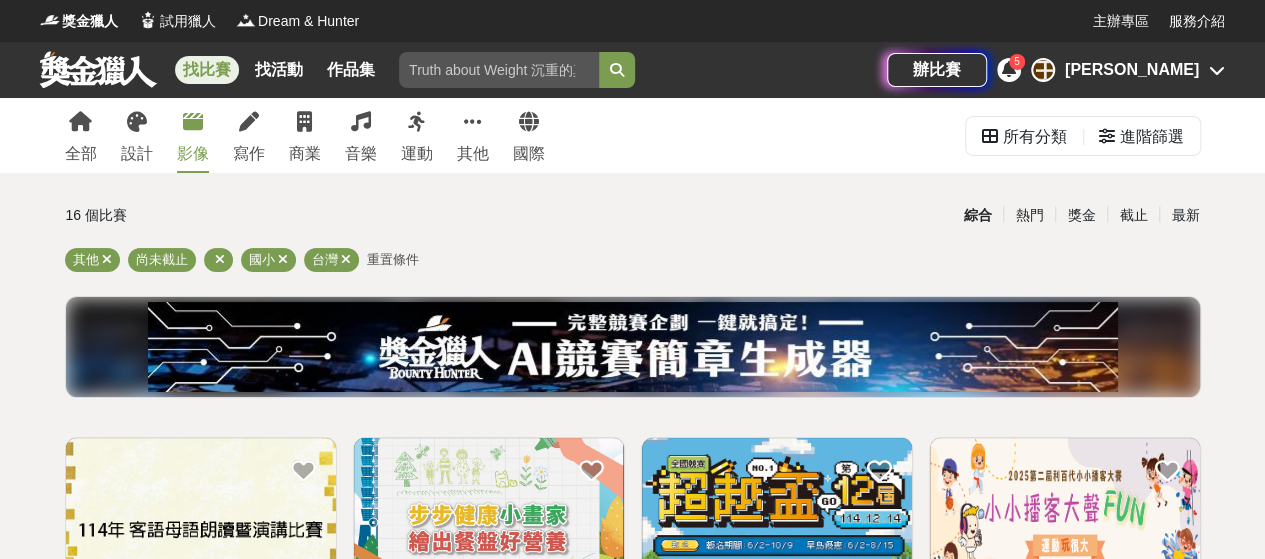 click on "影像" at bounding box center [193, 135] 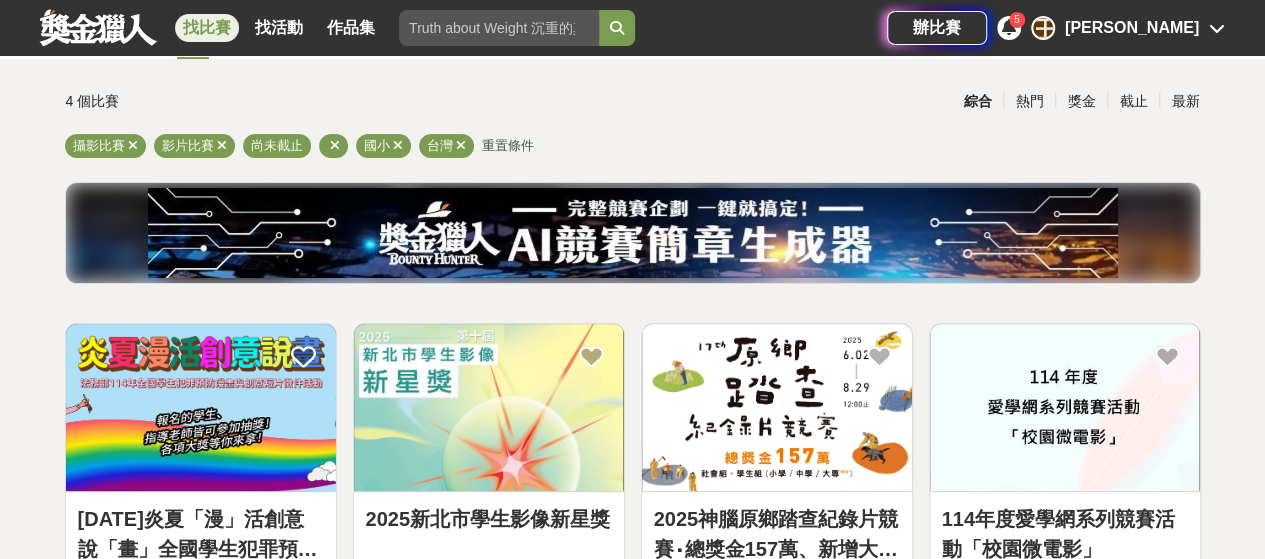 scroll, scrollTop: 200, scrollLeft: 0, axis: vertical 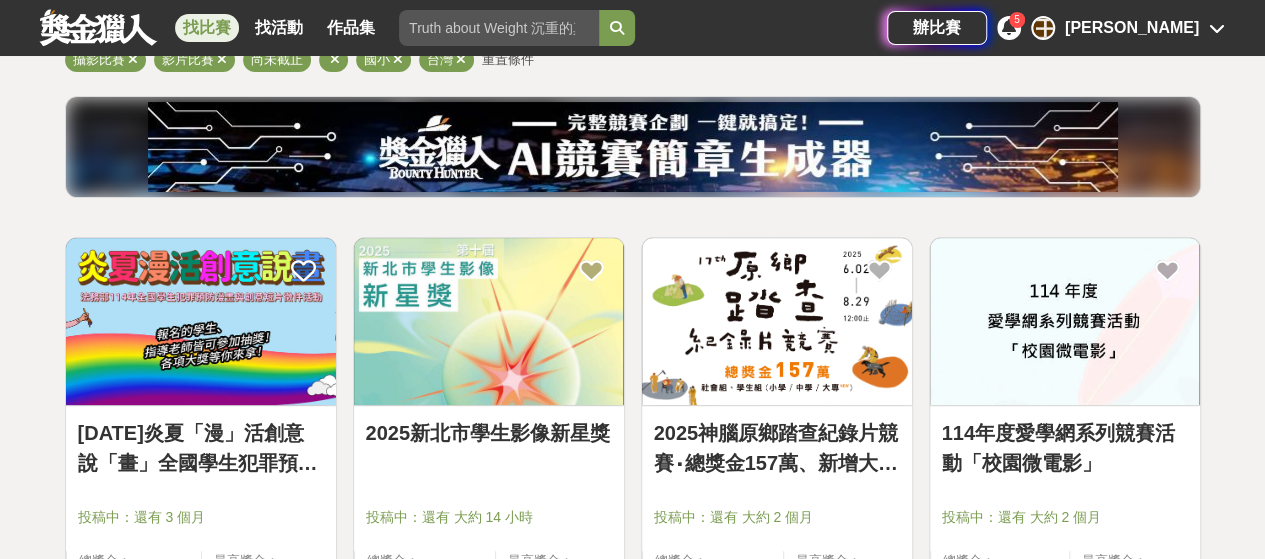 click at bounding box center (201, 321) 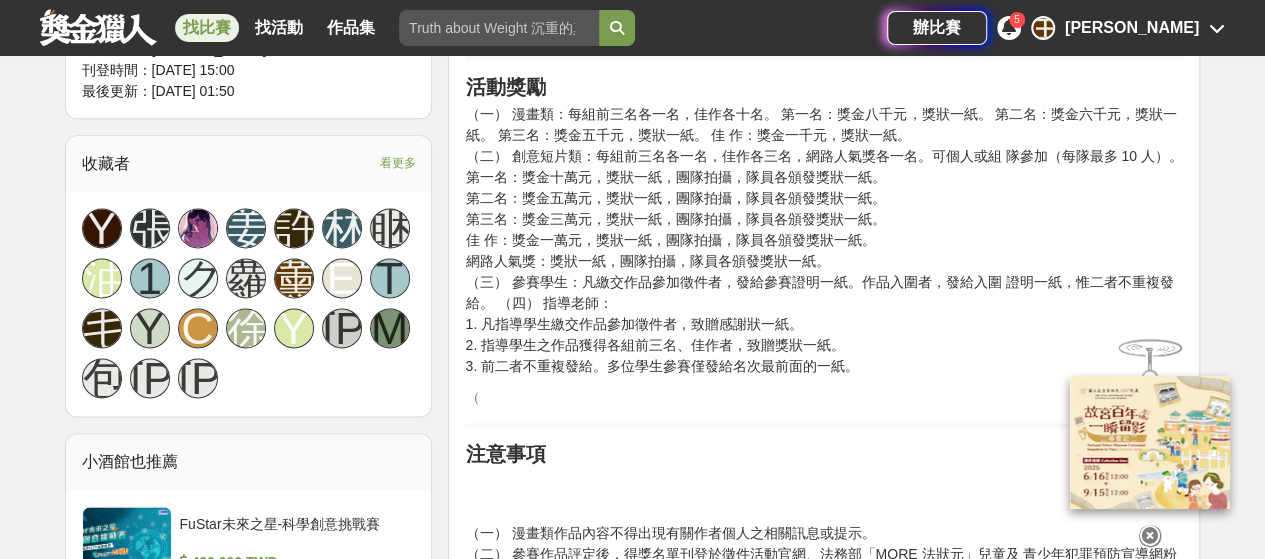 scroll, scrollTop: 1100, scrollLeft: 0, axis: vertical 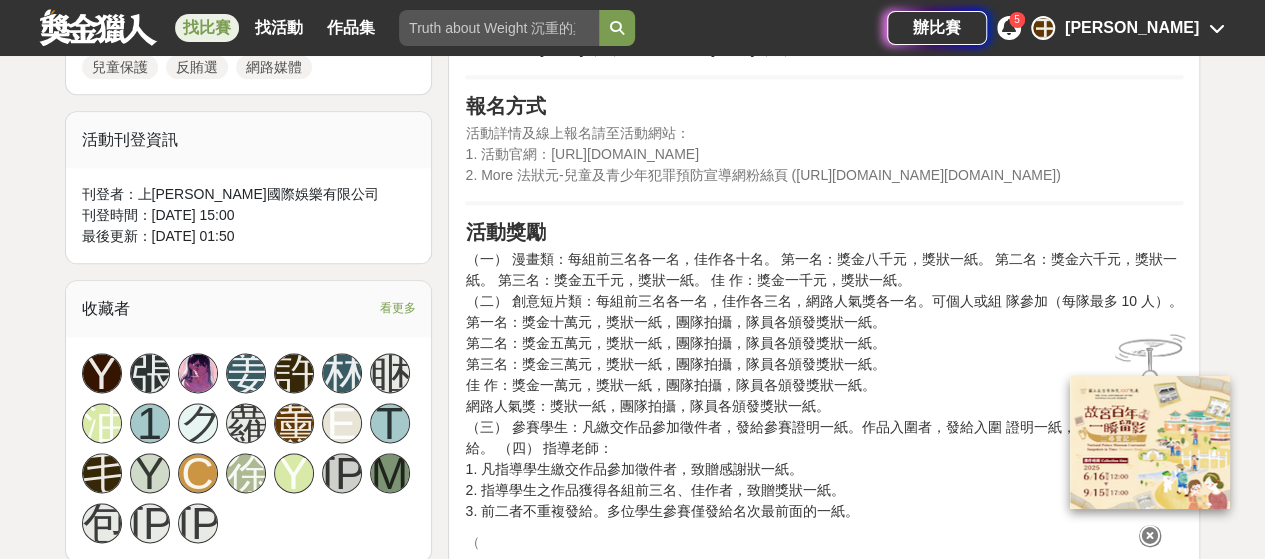 drag, startPoint x: 550, startPoint y: 153, endPoint x: 771, endPoint y: 147, distance: 221.08144 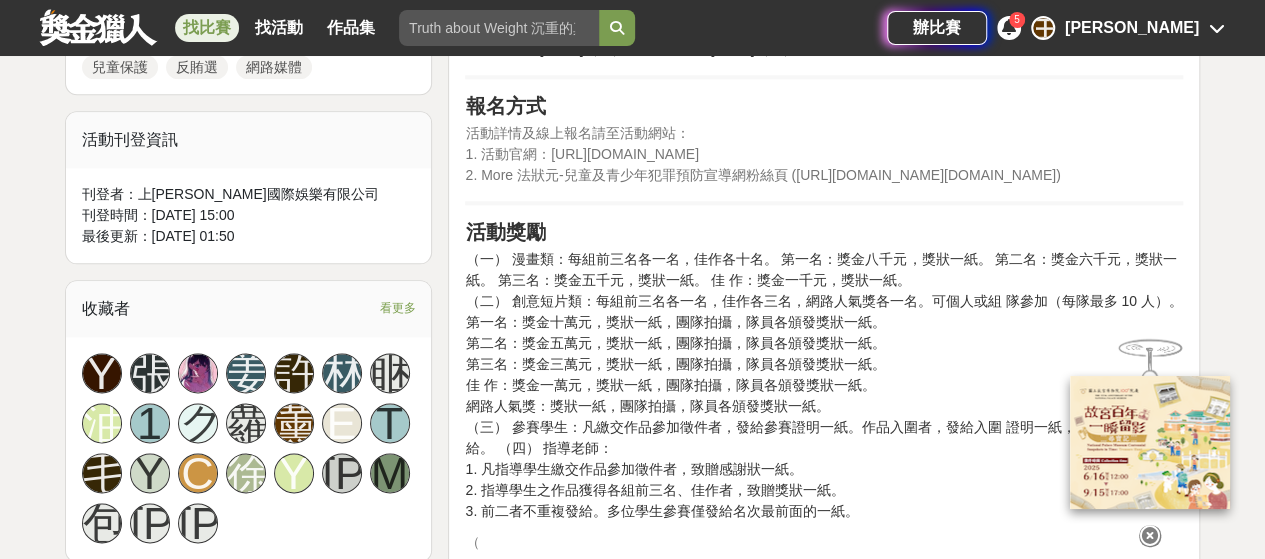 click on "1. 活動官網：[URL][DOMAIN_NAME]" at bounding box center (581, 154) 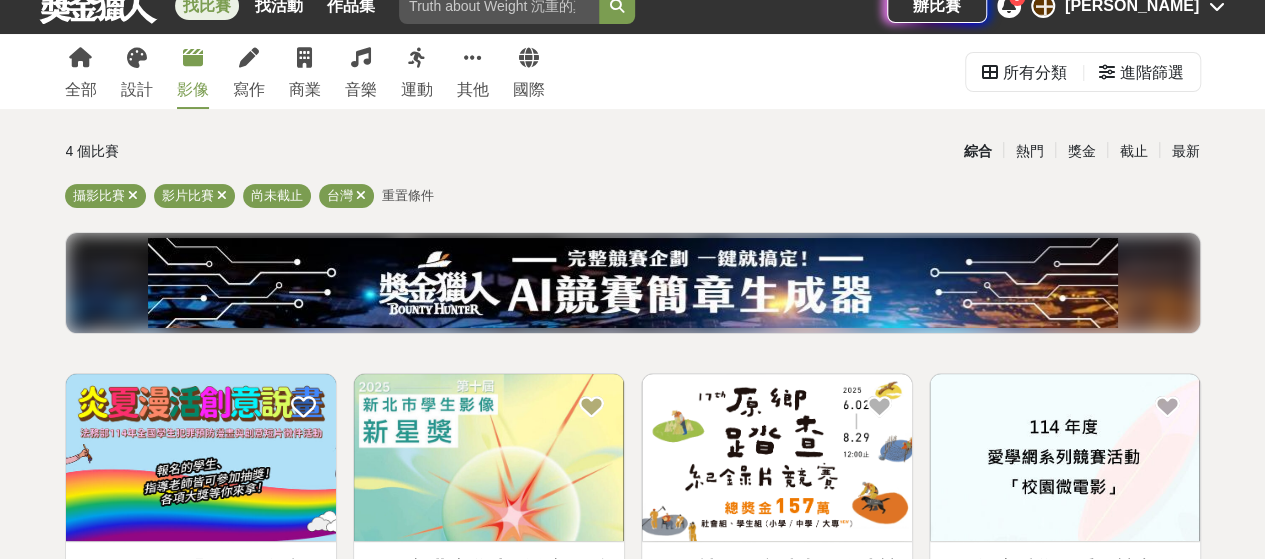 scroll, scrollTop: 0, scrollLeft: 0, axis: both 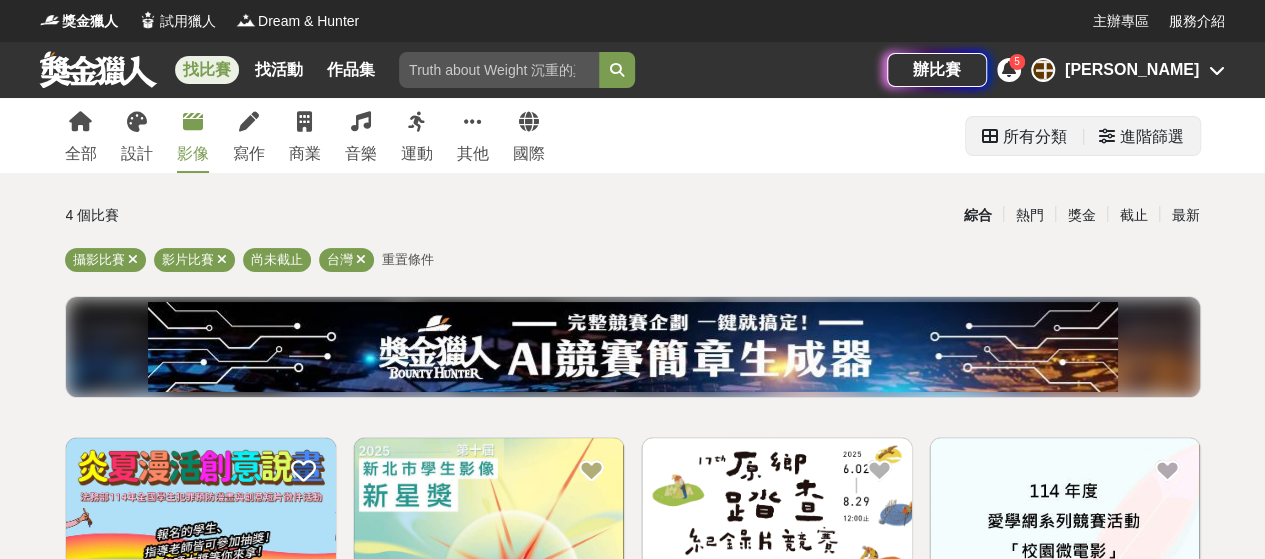 click on "進階篩選" at bounding box center (1152, 137) 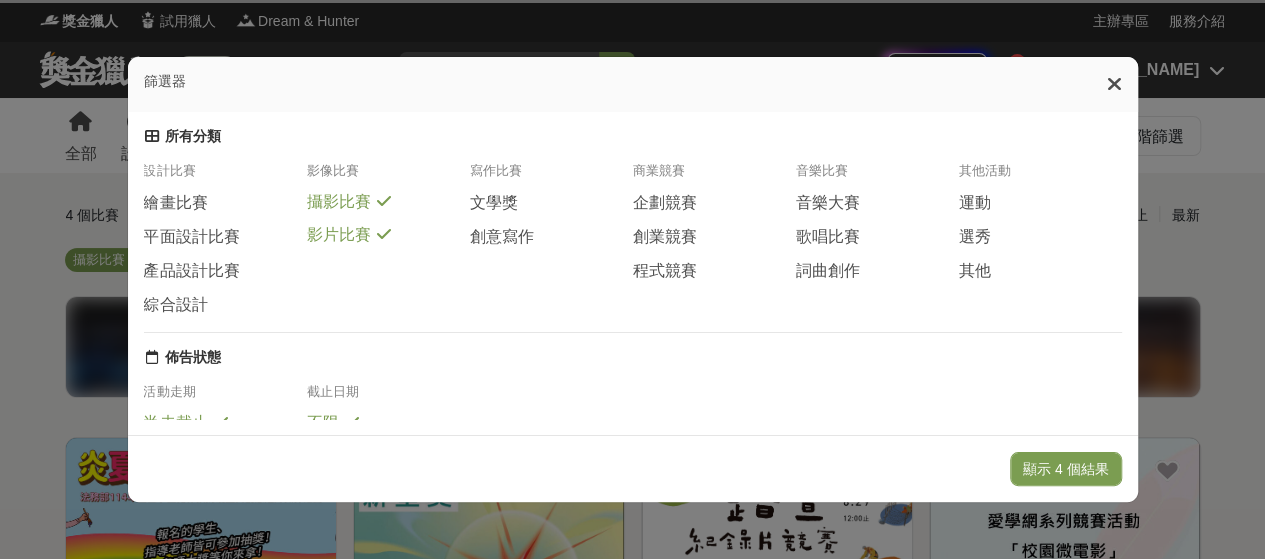 click on "攝影比賽" at bounding box center [338, 202] 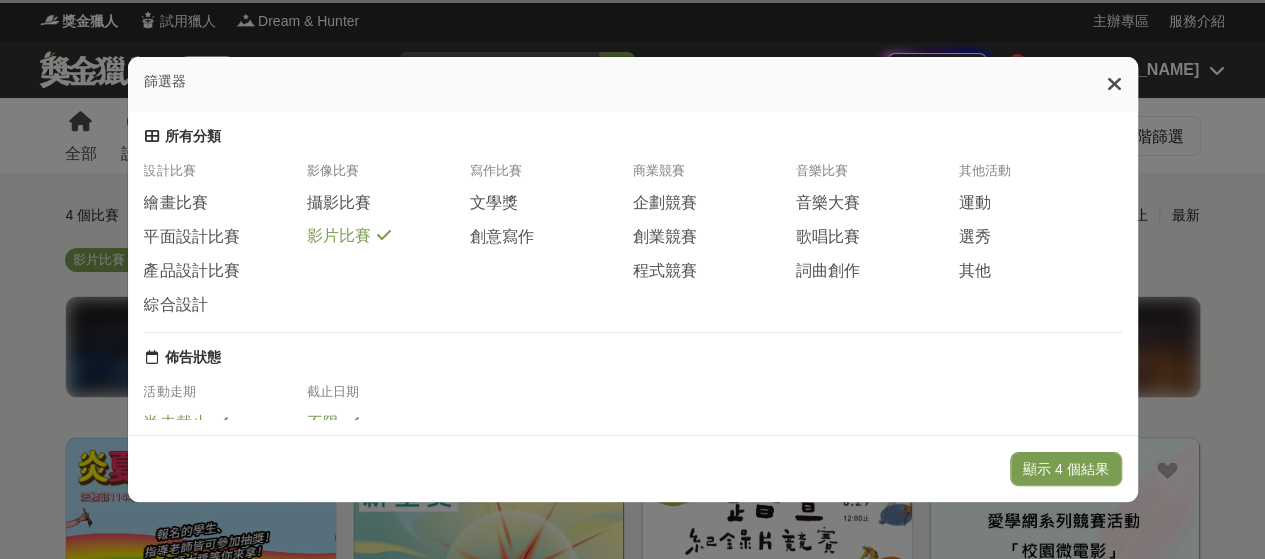 click on "影片比賽" at bounding box center [387, 236] 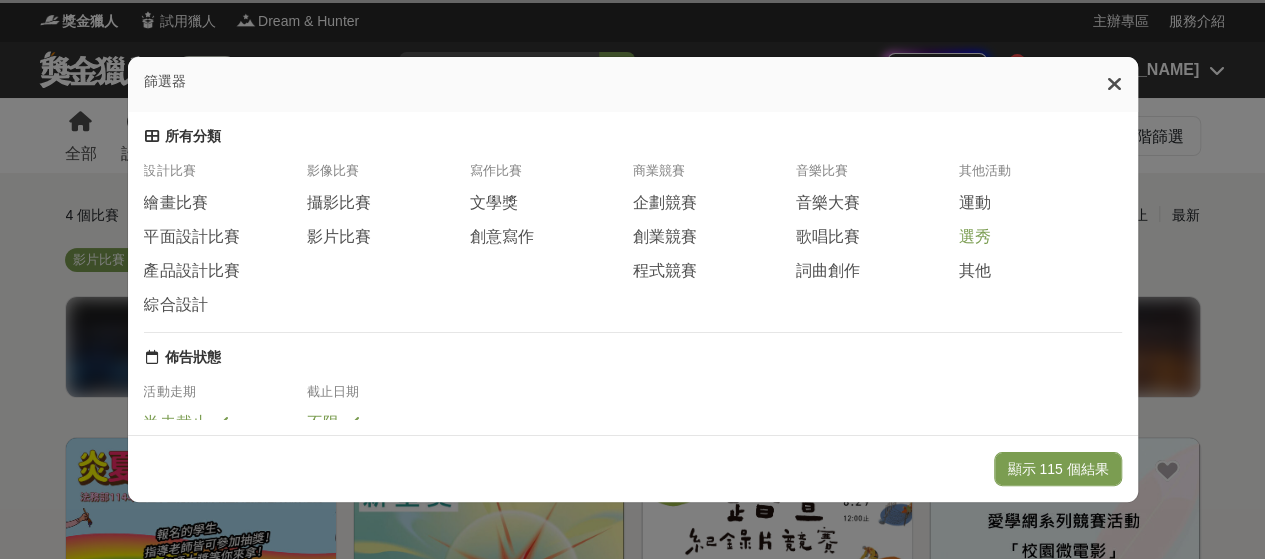 click on "選秀" at bounding box center [974, 237] 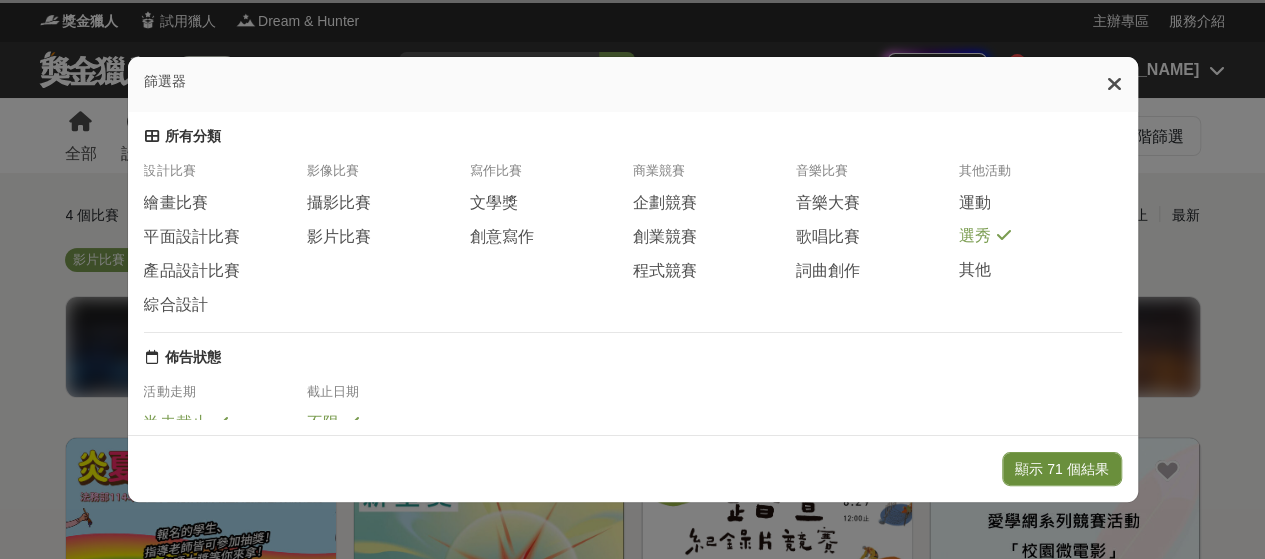click on "顯示 71 個結果" at bounding box center [1061, 469] 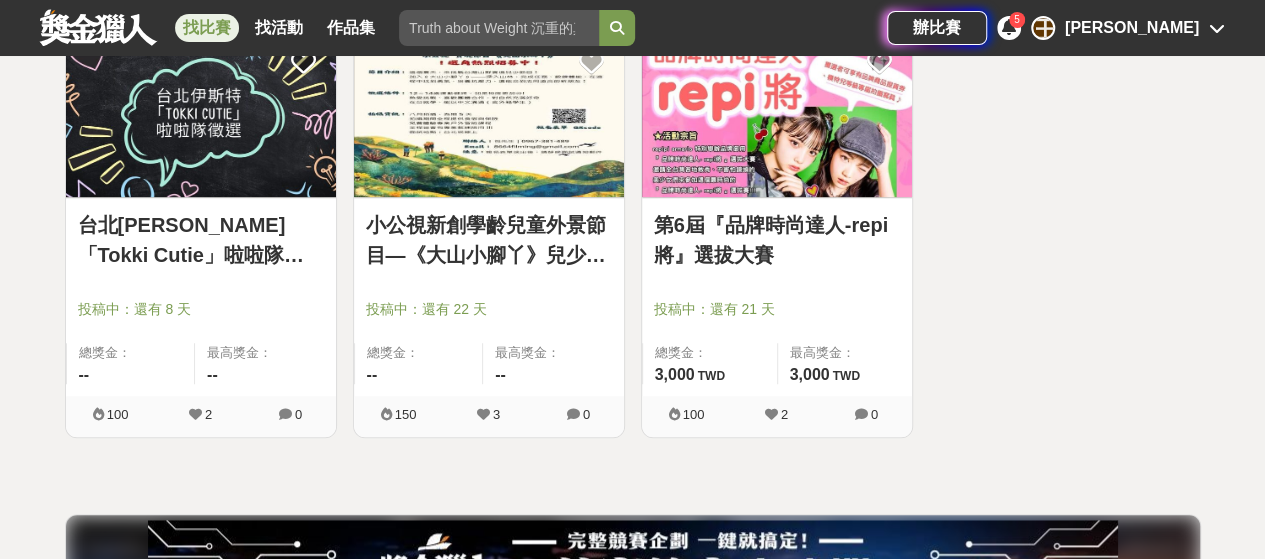 scroll, scrollTop: 900, scrollLeft: 0, axis: vertical 